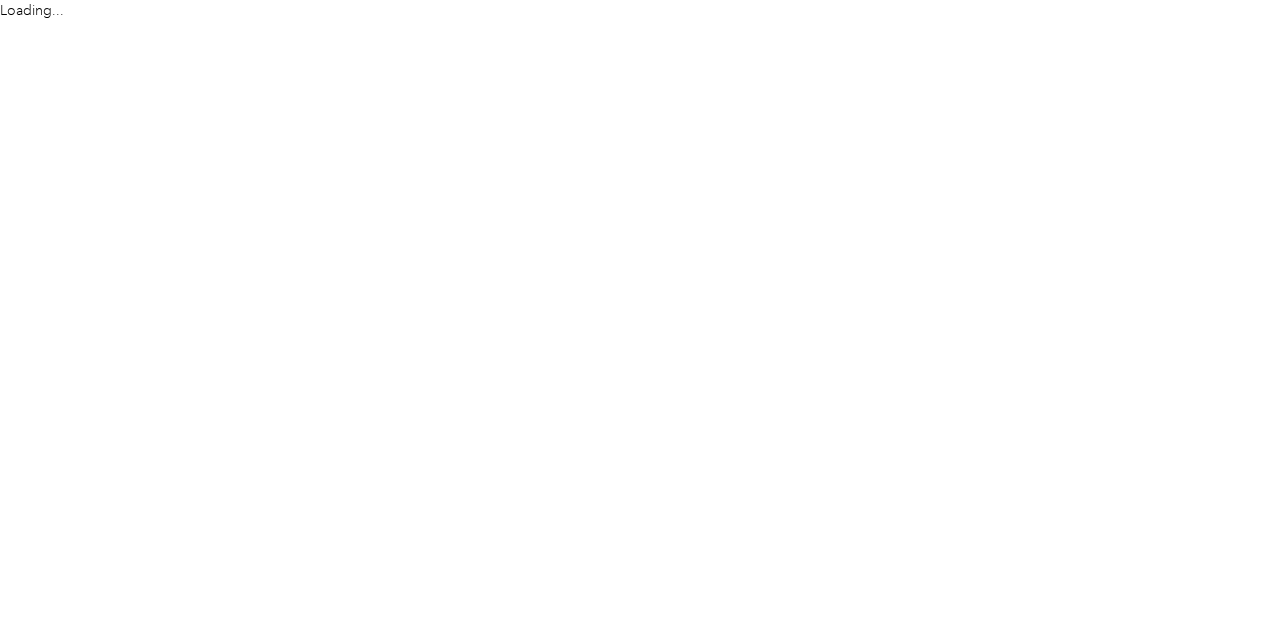 scroll, scrollTop: 0, scrollLeft: 0, axis: both 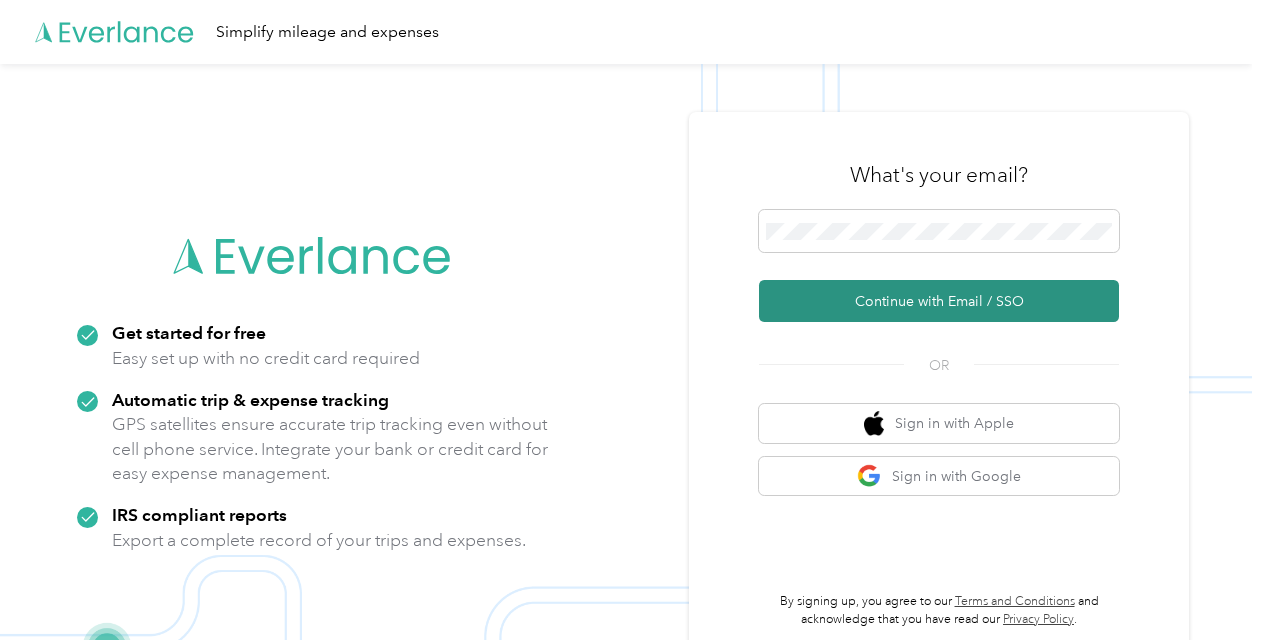 click on "Continue with Email / SSO" at bounding box center [939, 301] 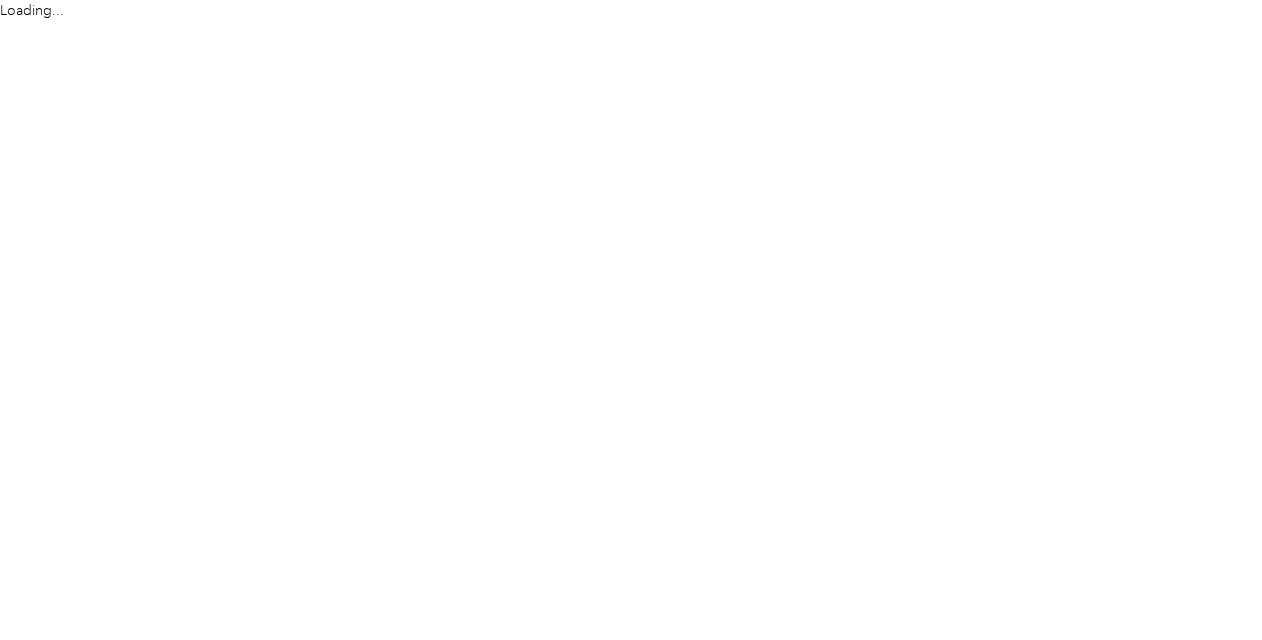 scroll, scrollTop: 0, scrollLeft: 0, axis: both 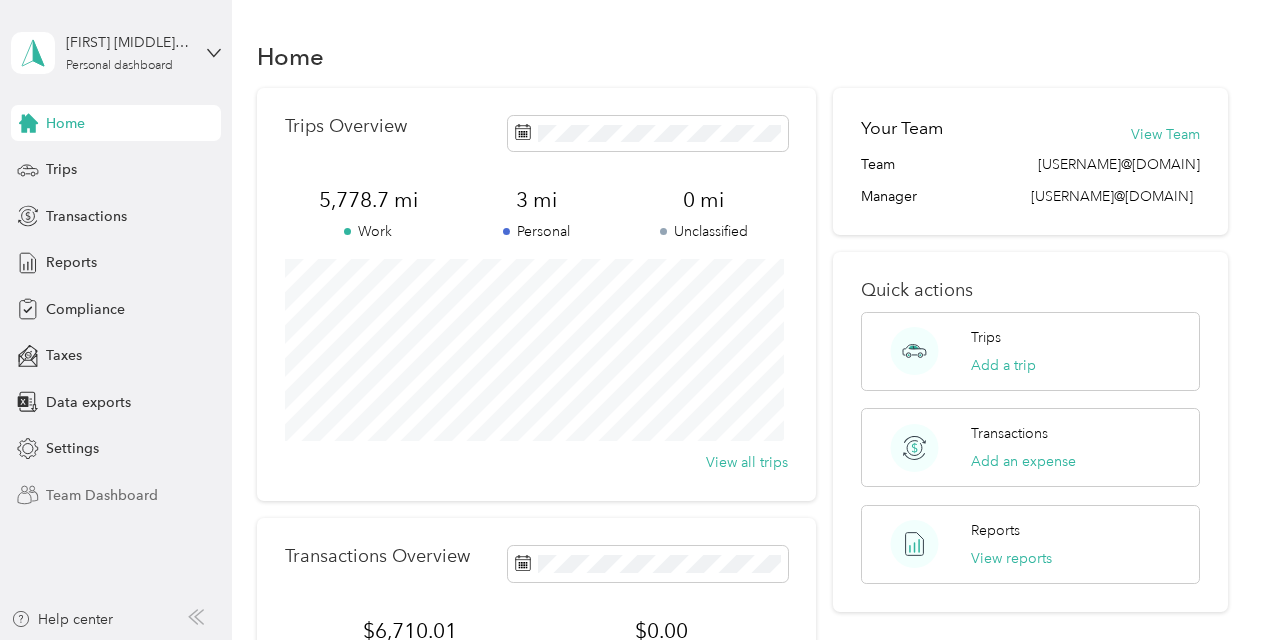 click on "Team Dashboard" at bounding box center (102, 495) 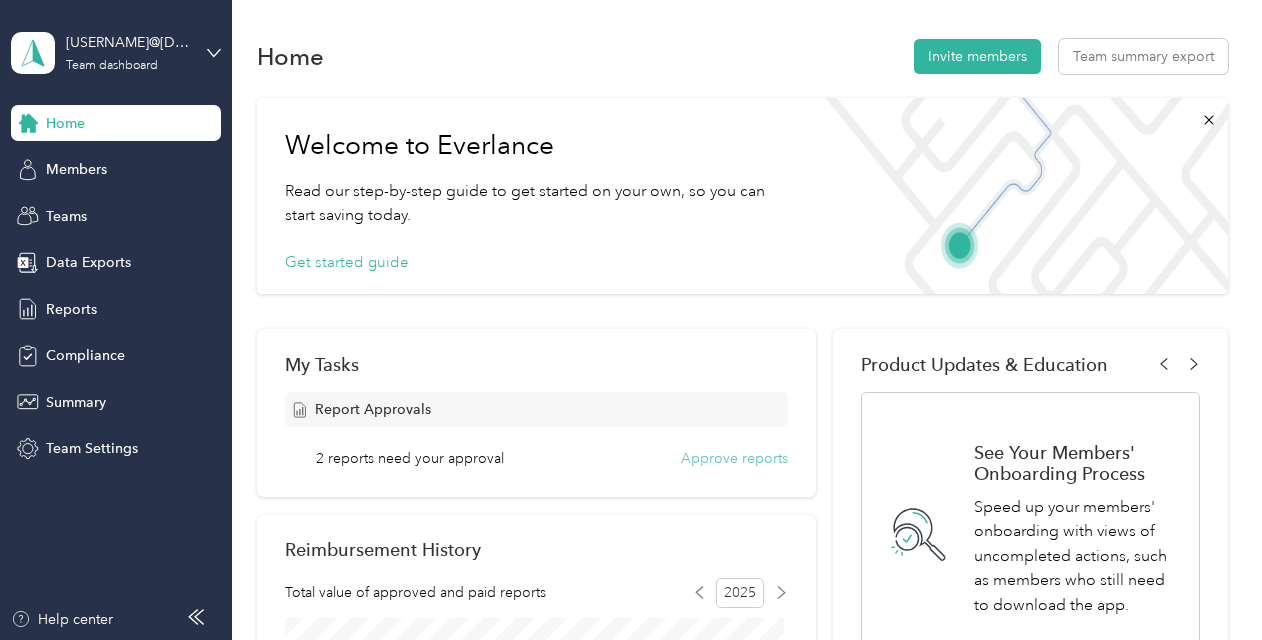 click on "Approve reports" at bounding box center (734, 458) 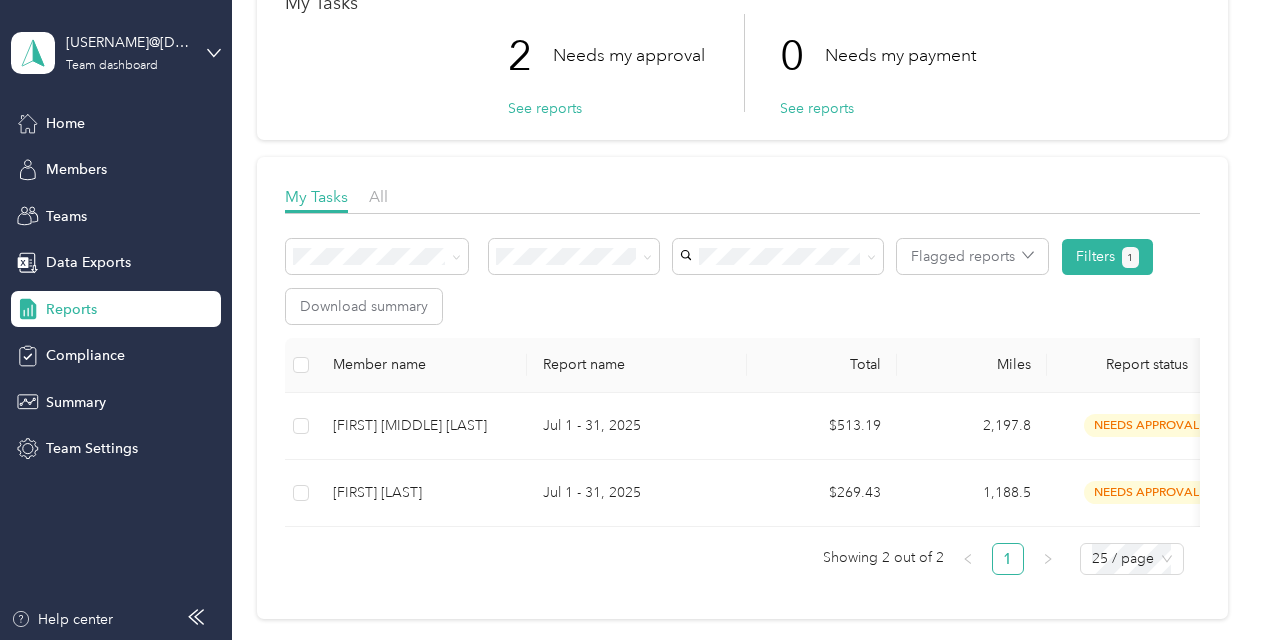 scroll, scrollTop: 134, scrollLeft: 0, axis: vertical 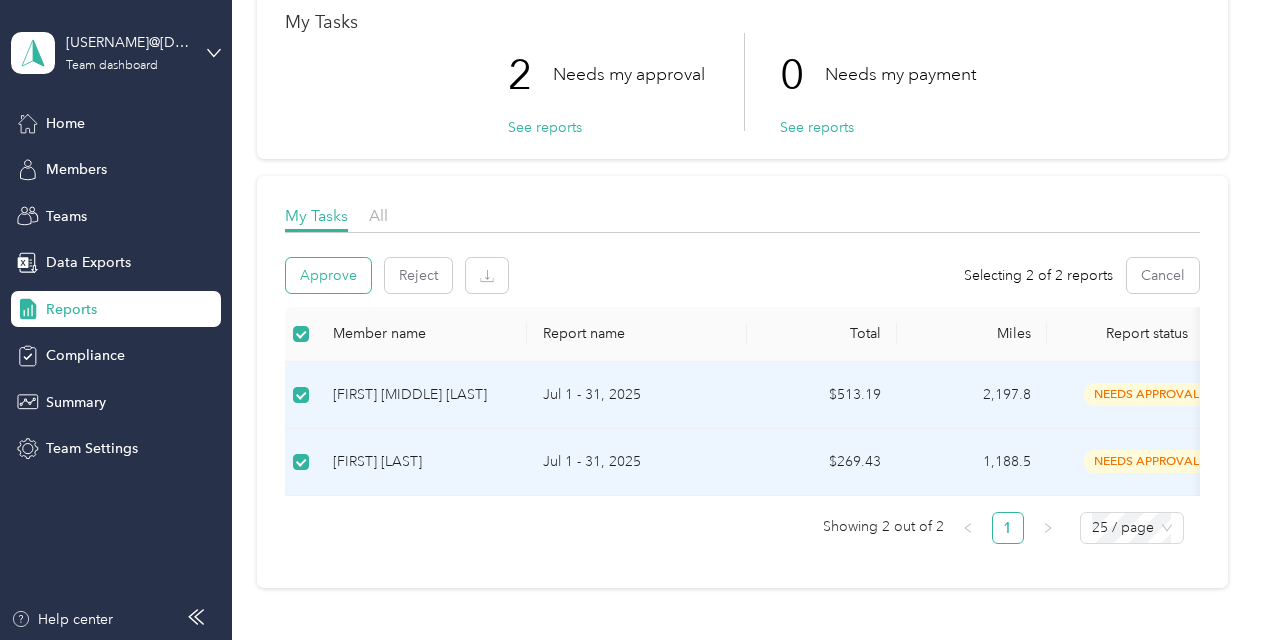 click on "Approve" at bounding box center (328, 275) 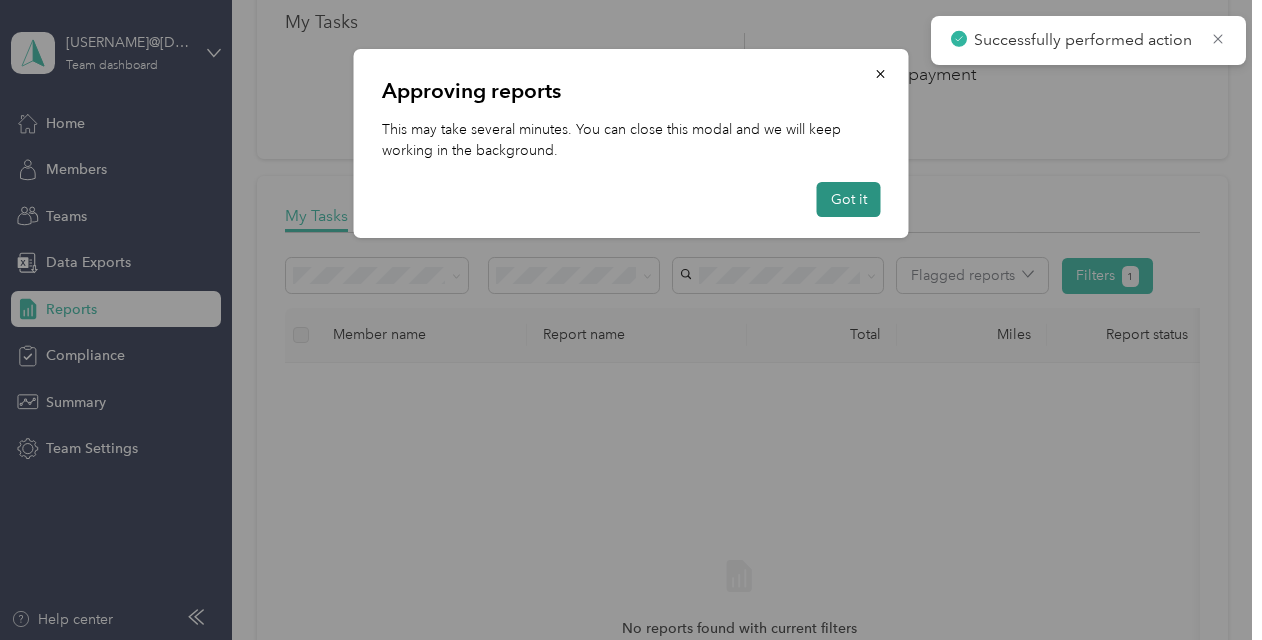click on "Got it" at bounding box center (849, 199) 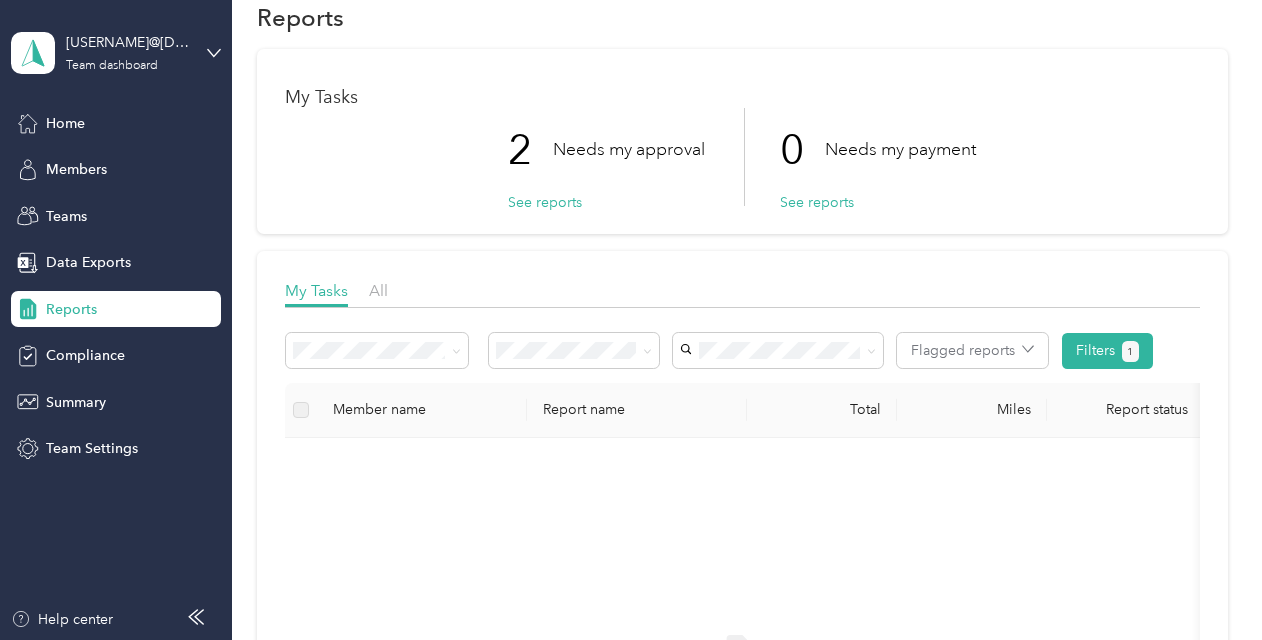 scroll, scrollTop: 0, scrollLeft: 0, axis: both 